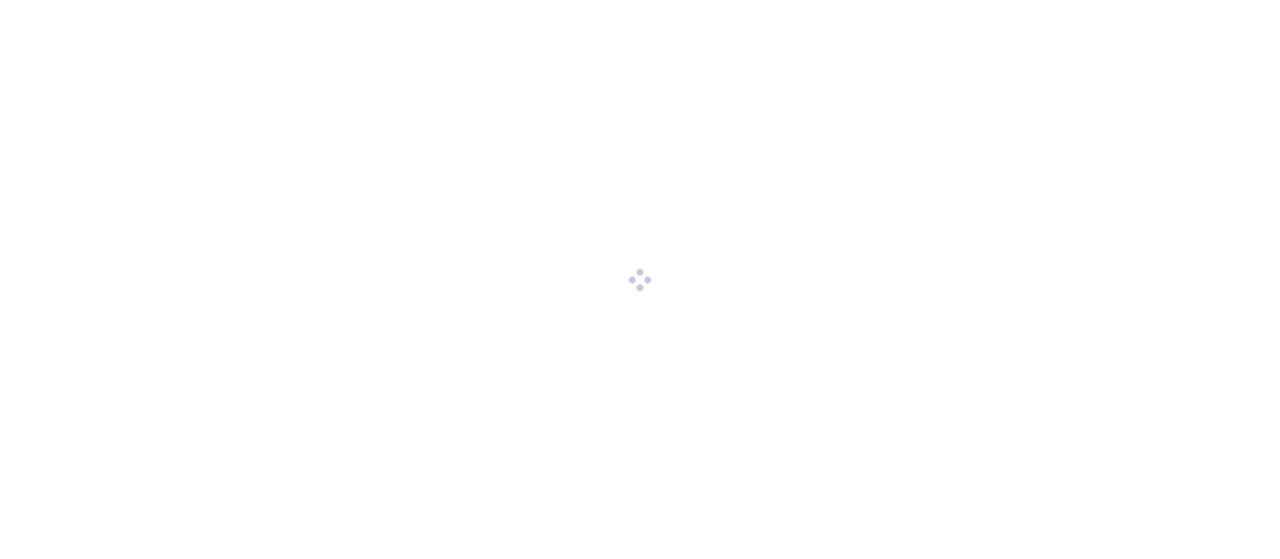 scroll, scrollTop: 0, scrollLeft: 0, axis: both 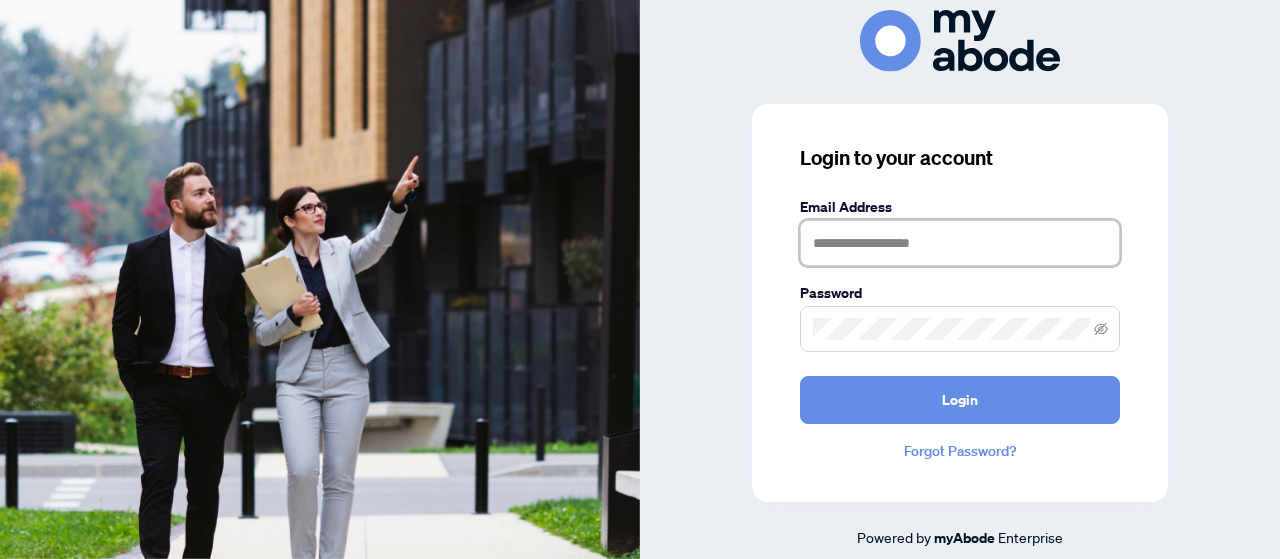 click at bounding box center [960, 243] 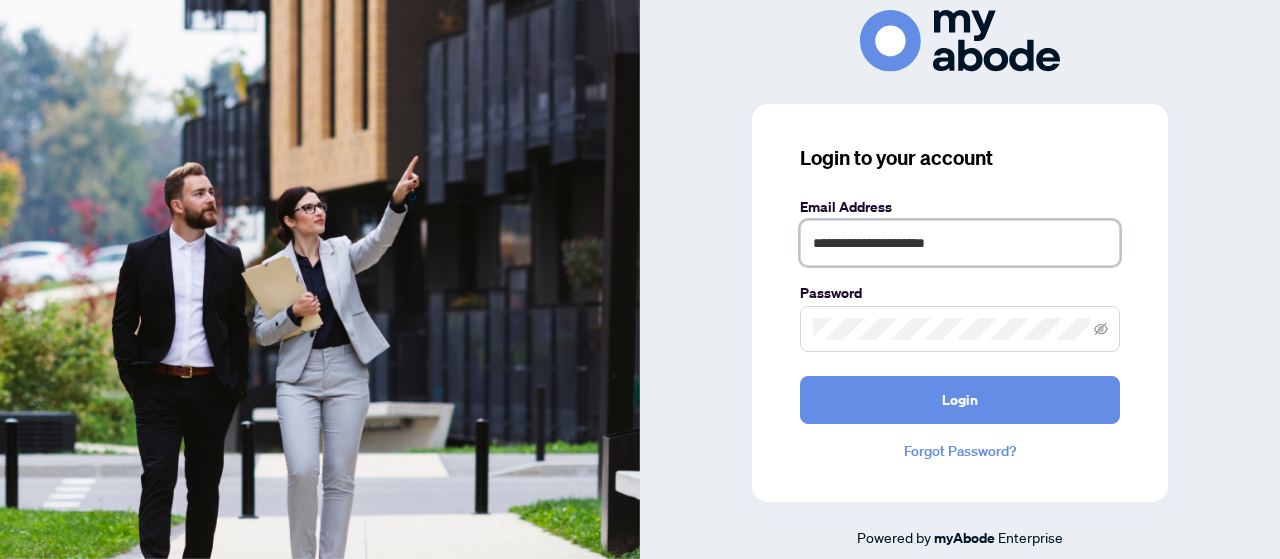 type on "**********" 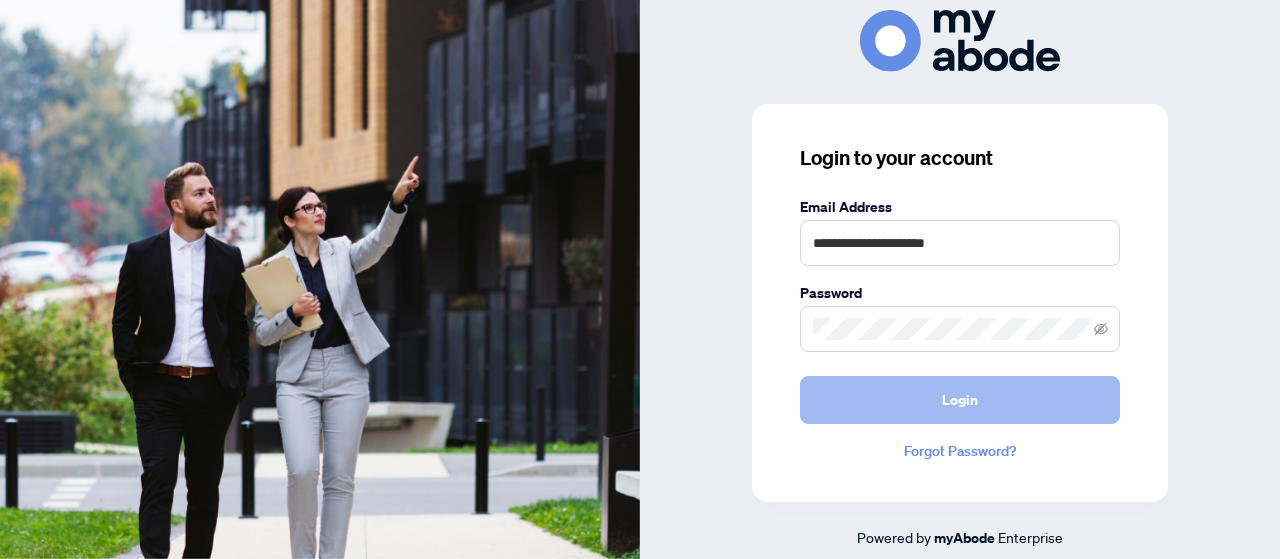 click on "Login" at bounding box center [960, 400] 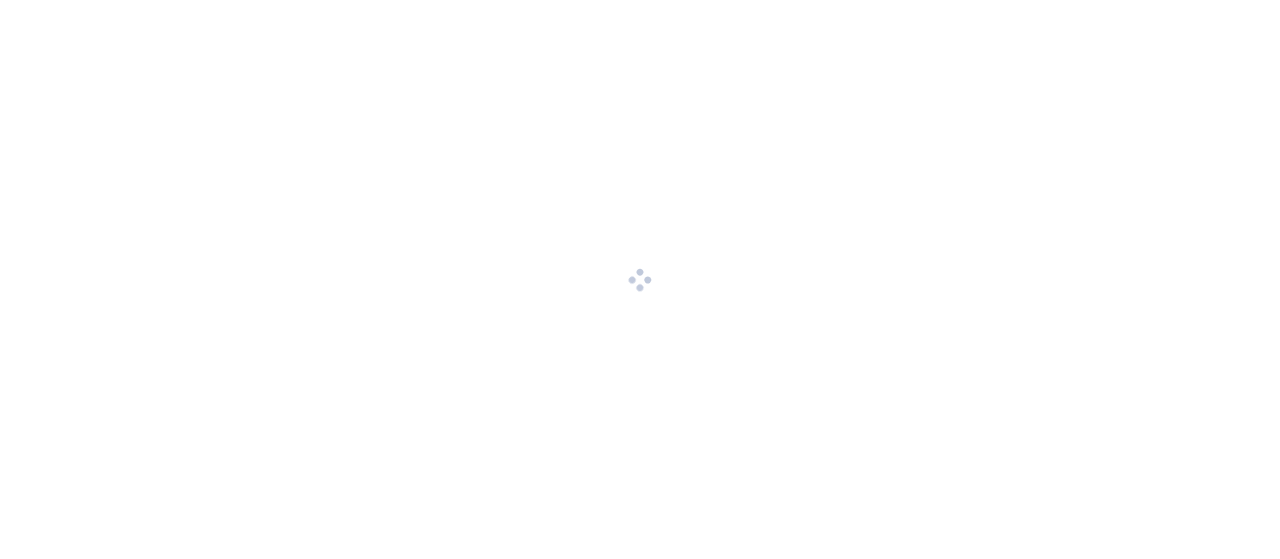scroll, scrollTop: 0, scrollLeft: 0, axis: both 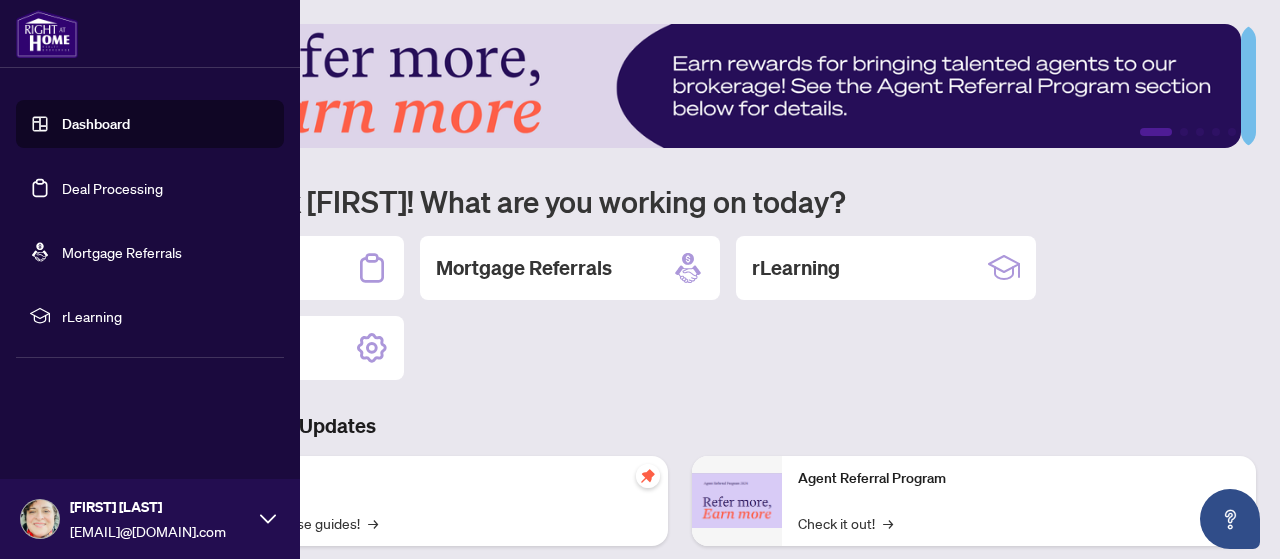 click on "Deal Processing" at bounding box center [112, 188] 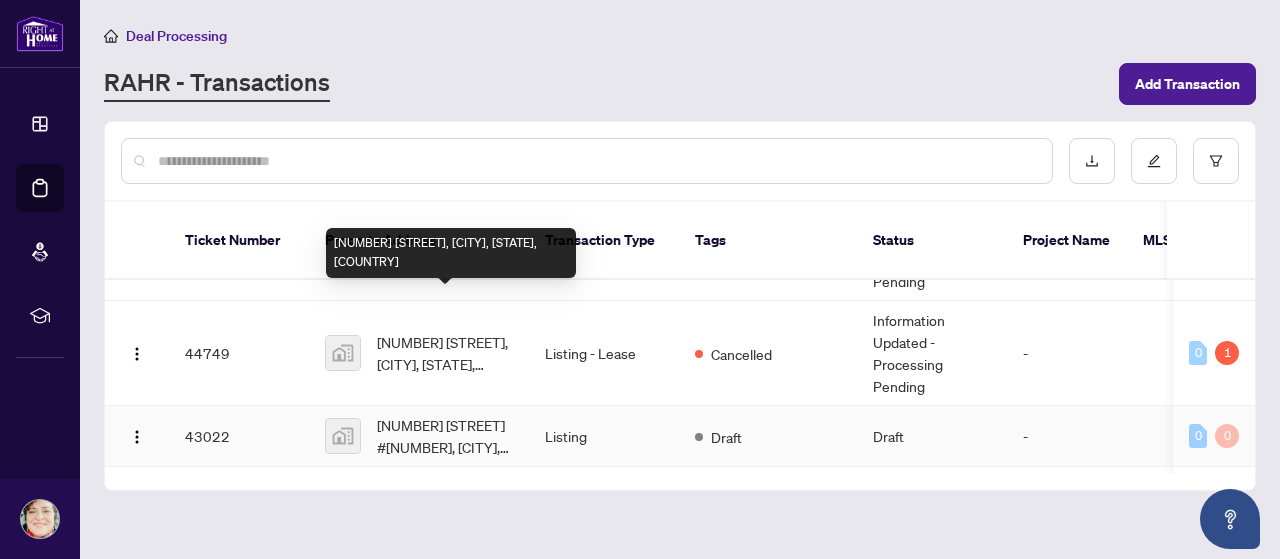 scroll, scrollTop: 100, scrollLeft: 0, axis: vertical 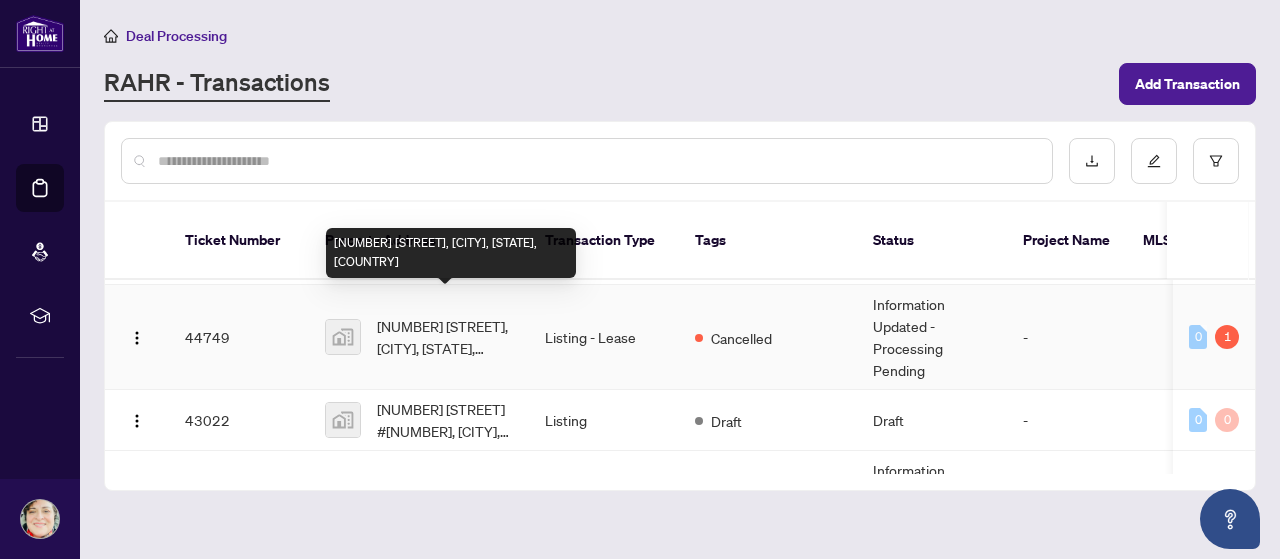 click on "[NUMBER] [STREET], [CITY], [STATE], [COUNTRY]" at bounding box center [445, 337] 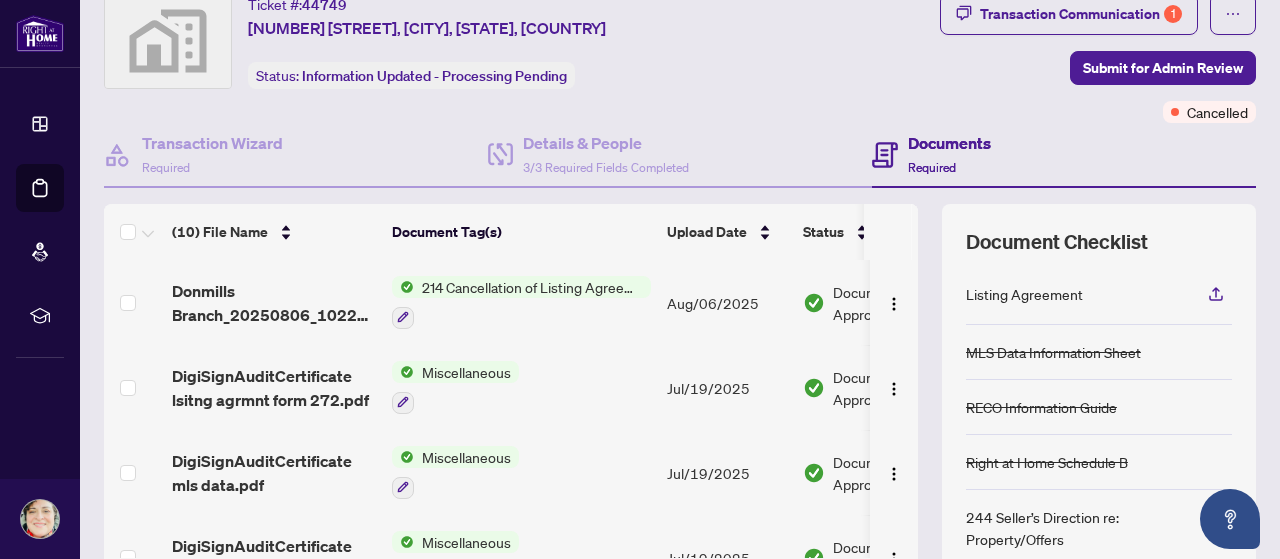 scroll, scrollTop: 100, scrollLeft: 0, axis: vertical 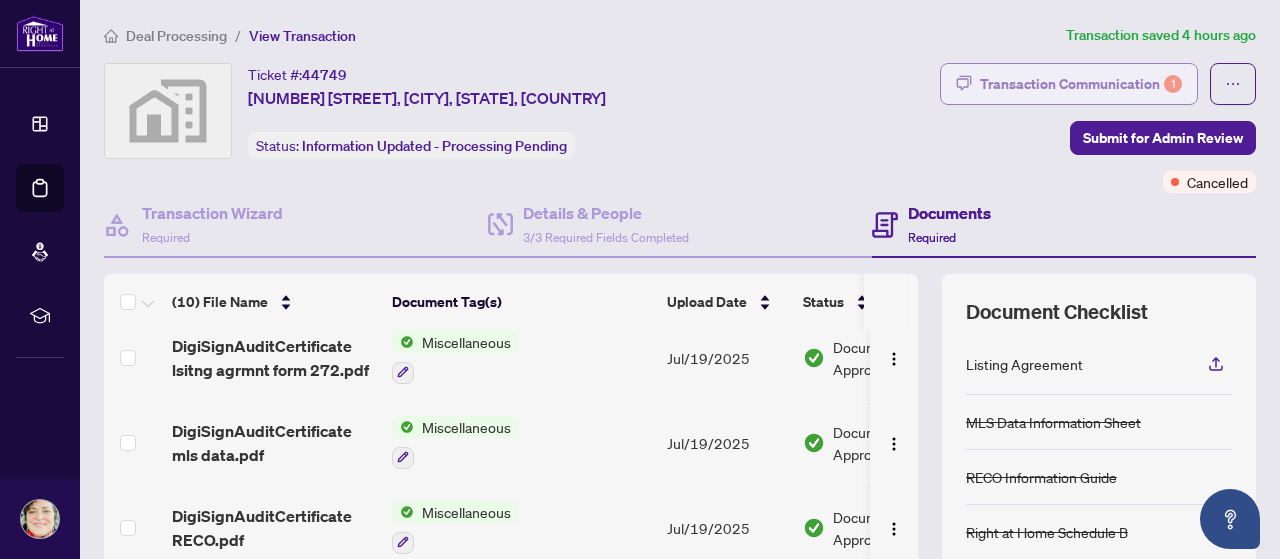 click on "Transaction Communication 1" at bounding box center (1081, 84) 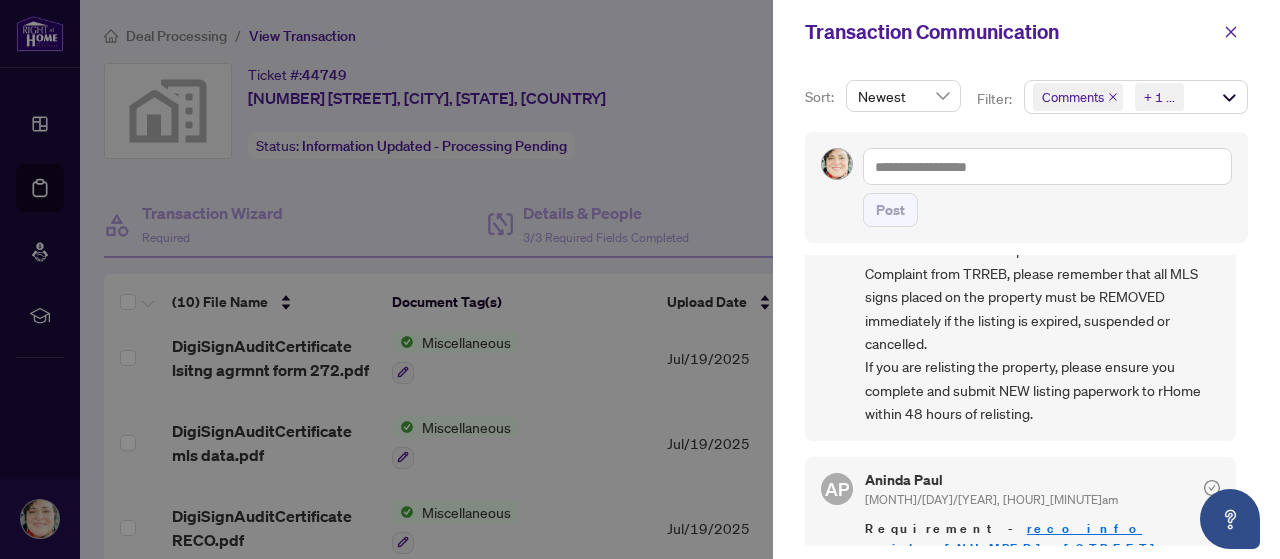 scroll, scrollTop: 260, scrollLeft: 0, axis: vertical 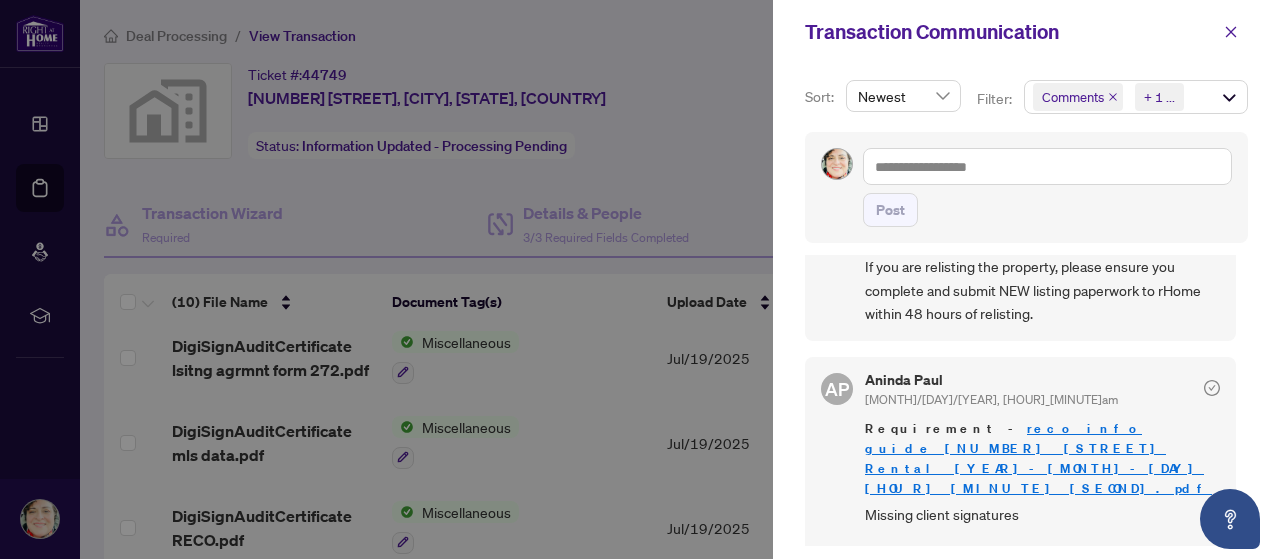 click at bounding box center (640, 279) 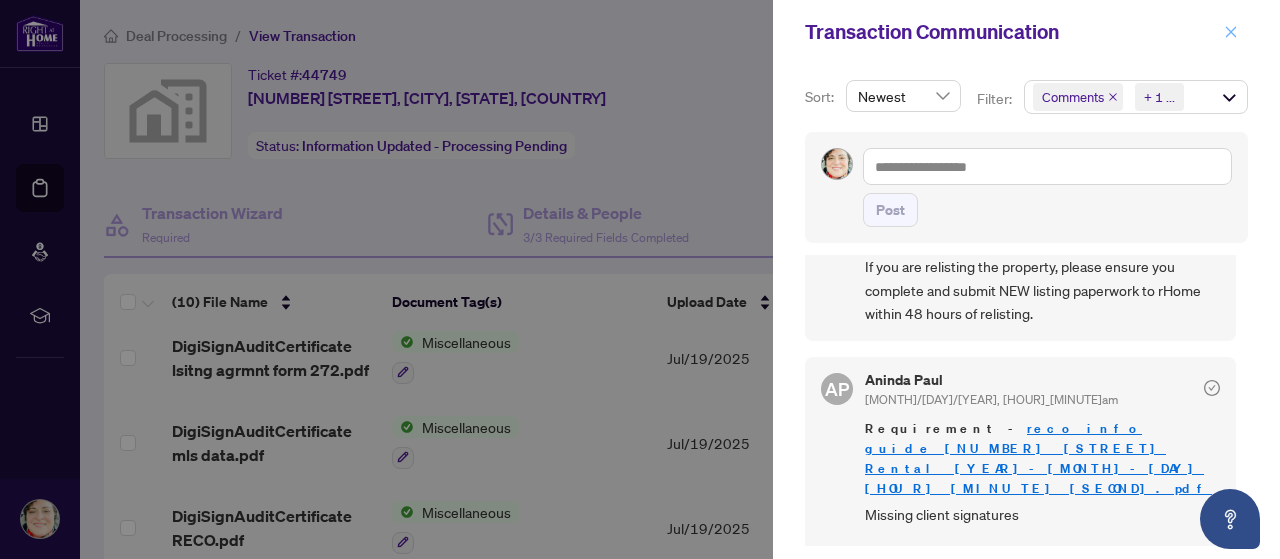 click 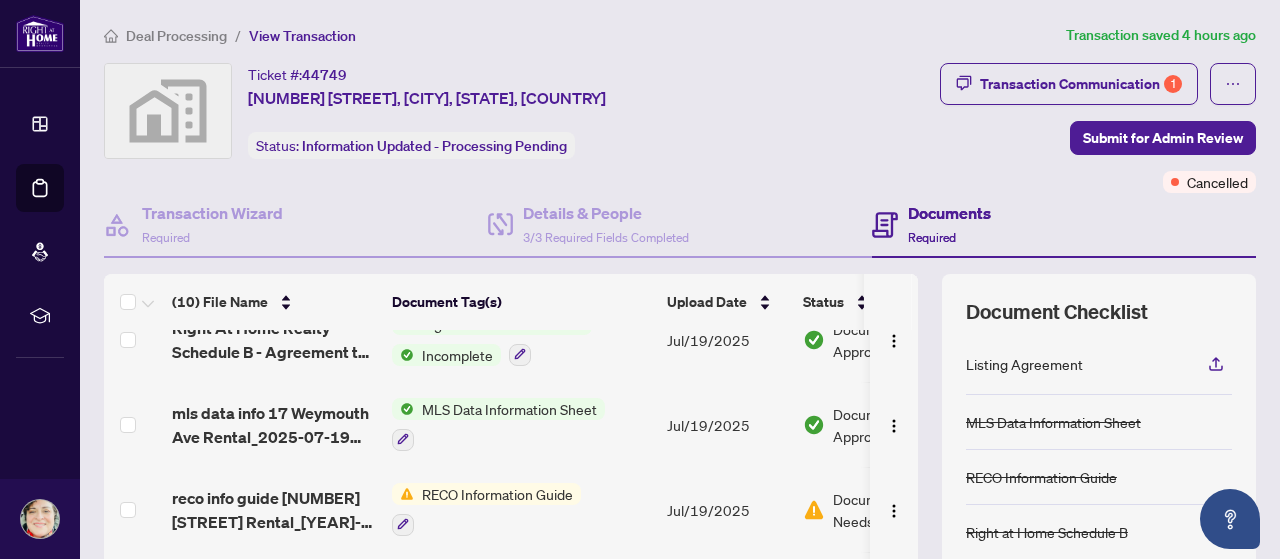 scroll, scrollTop: 552, scrollLeft: 0, axis: vertical 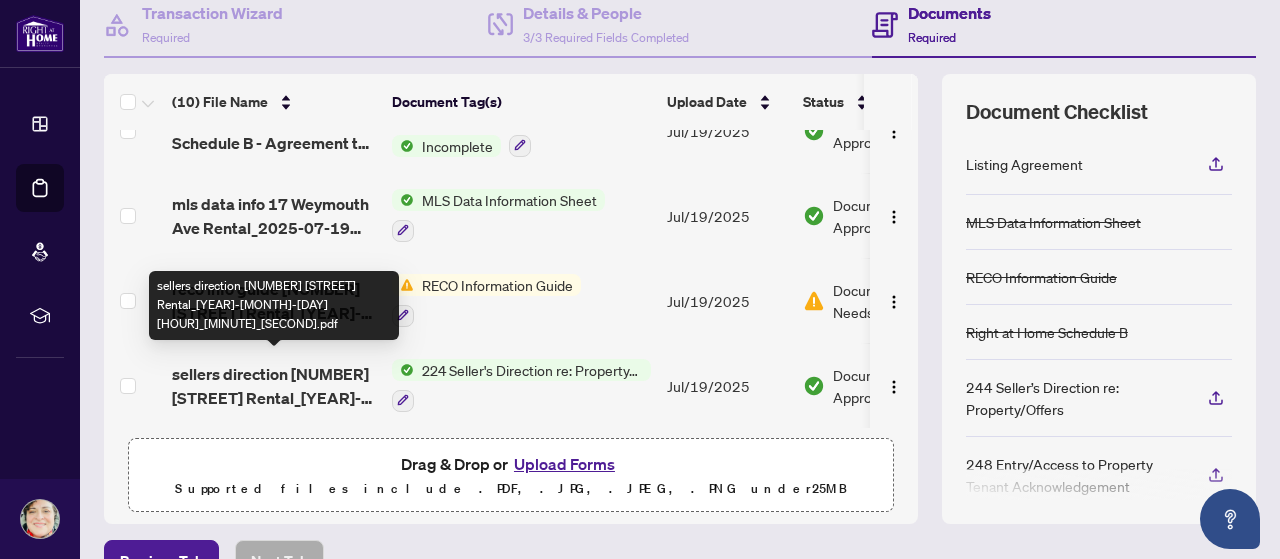 click on "sellers direction [NUMBER] [STREET] Rental_[YEAR]-[MONTH]-[DAY] [HOUR]_[MINUTE]_[SECOND].pdf" at bounding box center [274, 386] 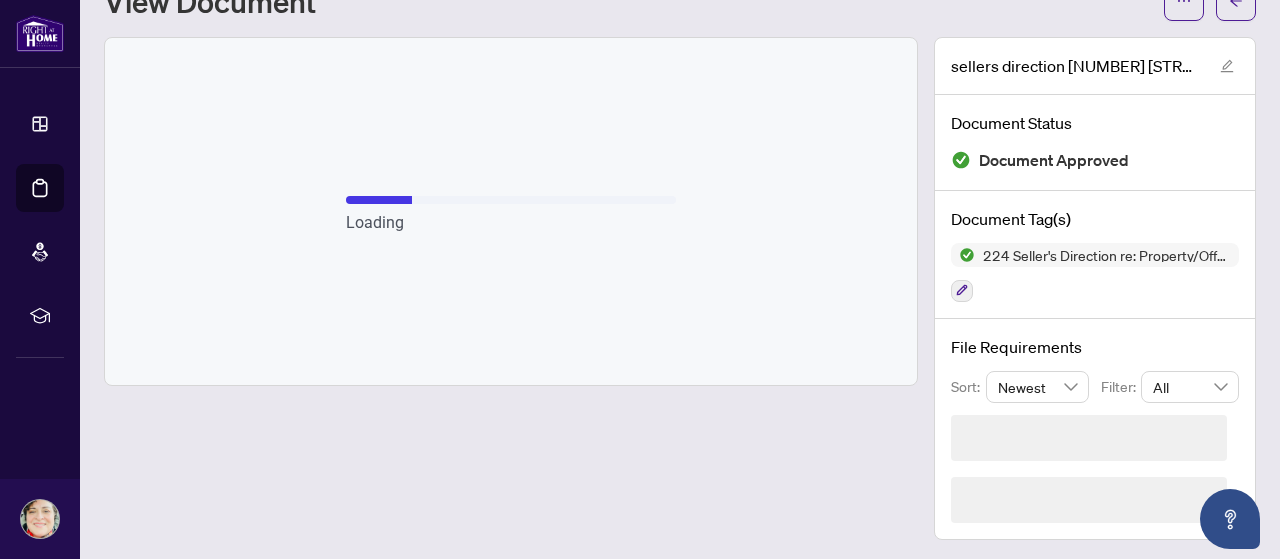 scroll, scrollTop: 20, scrollLeft: 0, axis: vertical 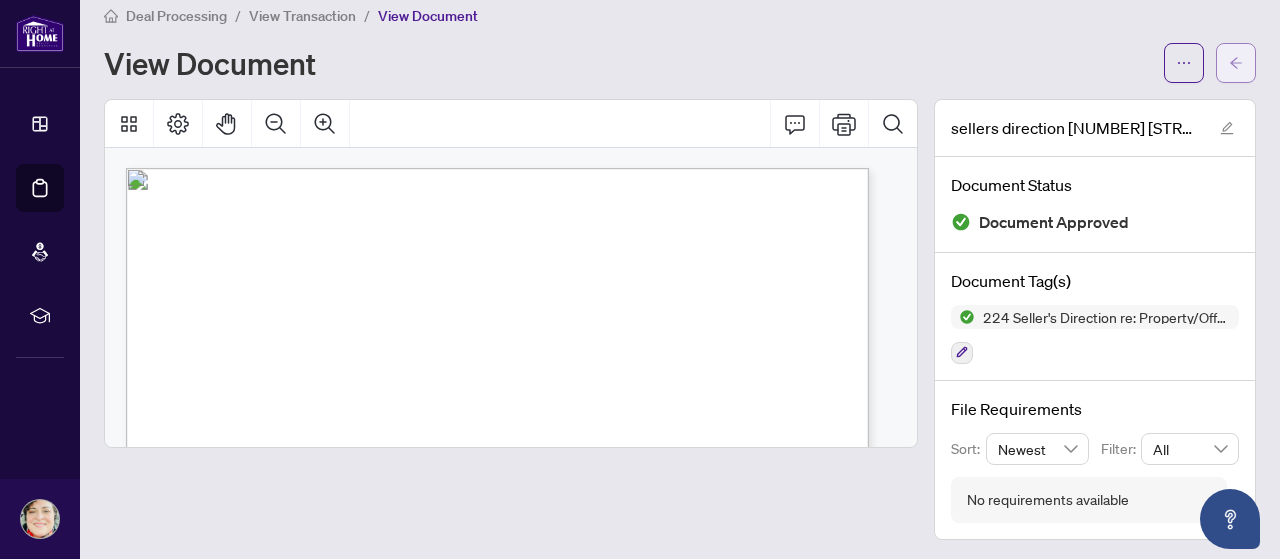 click 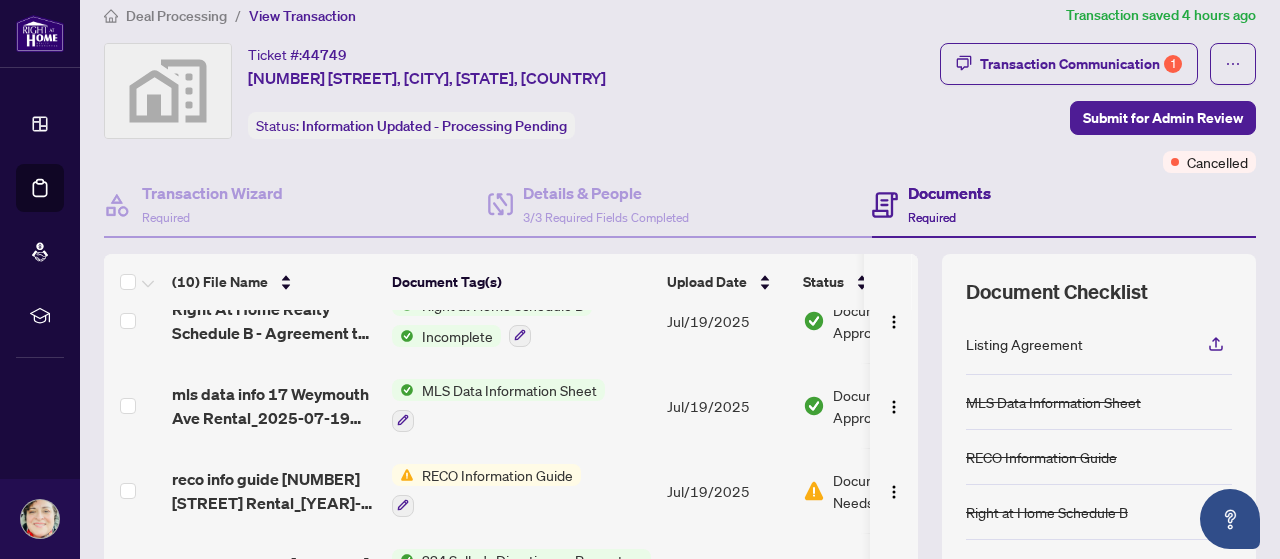 scroll, scrollTop: 552, scrollLeft: 0, axis: vertical 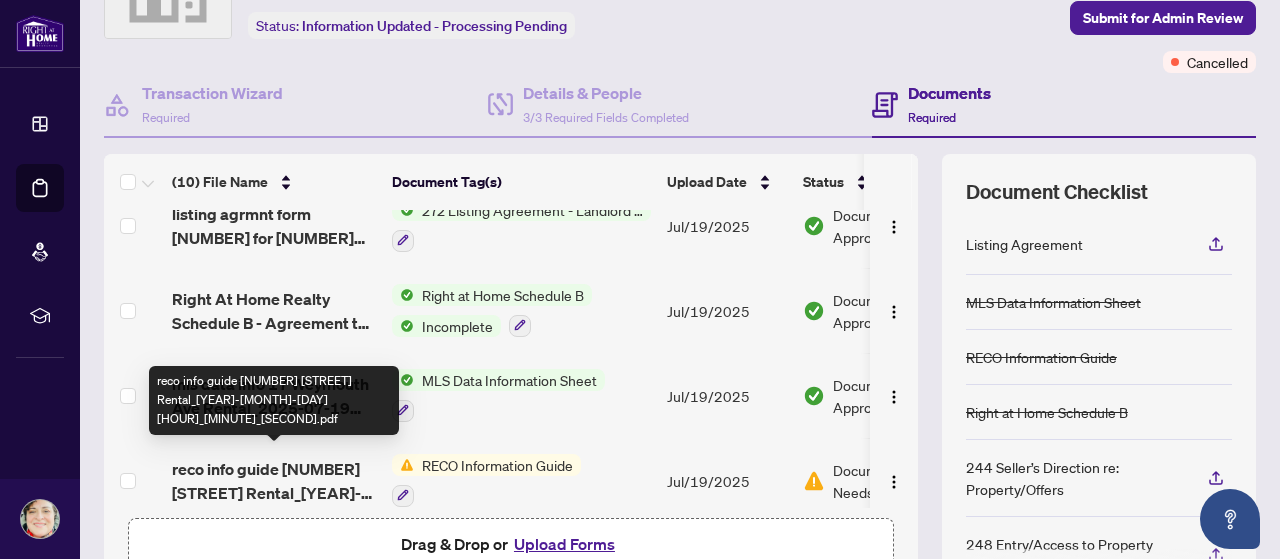 click on "reco info guide [NUMBER] [STREET] Rental_[YEAR]-[MONTH]-[DAY] [HOUR]_[MINUTE]_[SECOND].pdf" at bounding box center [274, 481] 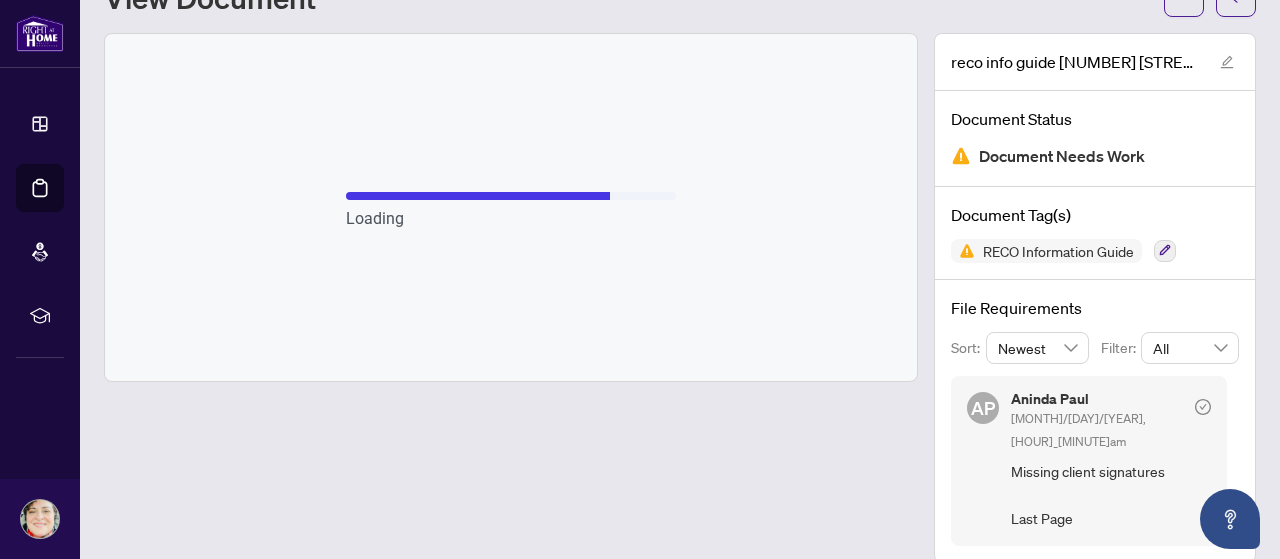 scroll, scrollTop: 0, scrollLeft: 0, axis: both 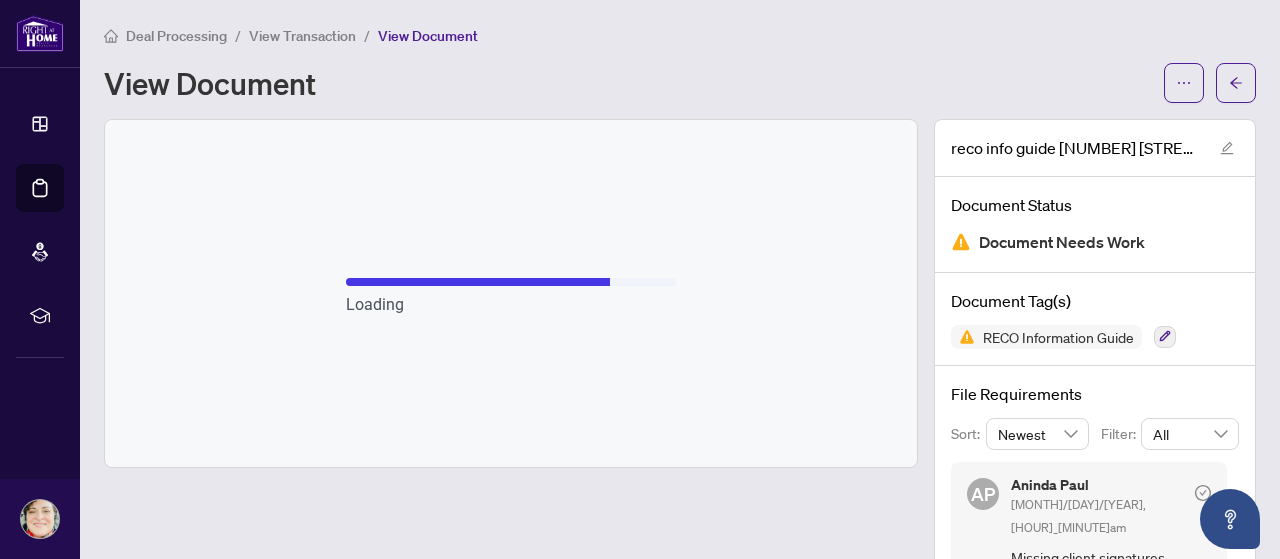 click on "Loading" at bounding box center [511, 293] 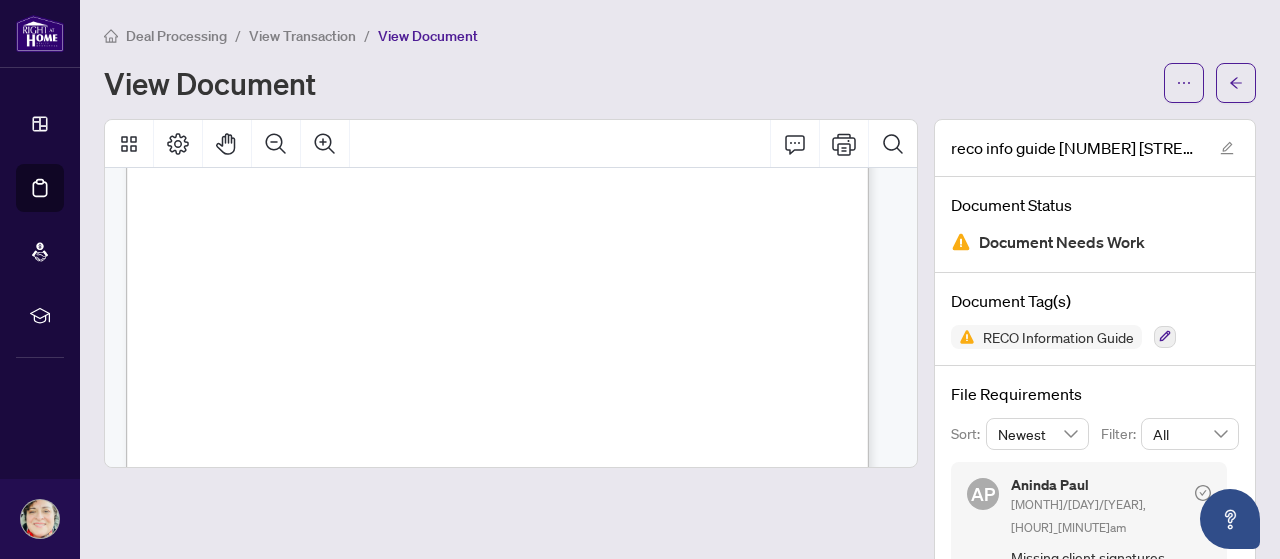 scroll, scrollTop: 7800, scrollLeft: 0, axis: vertical 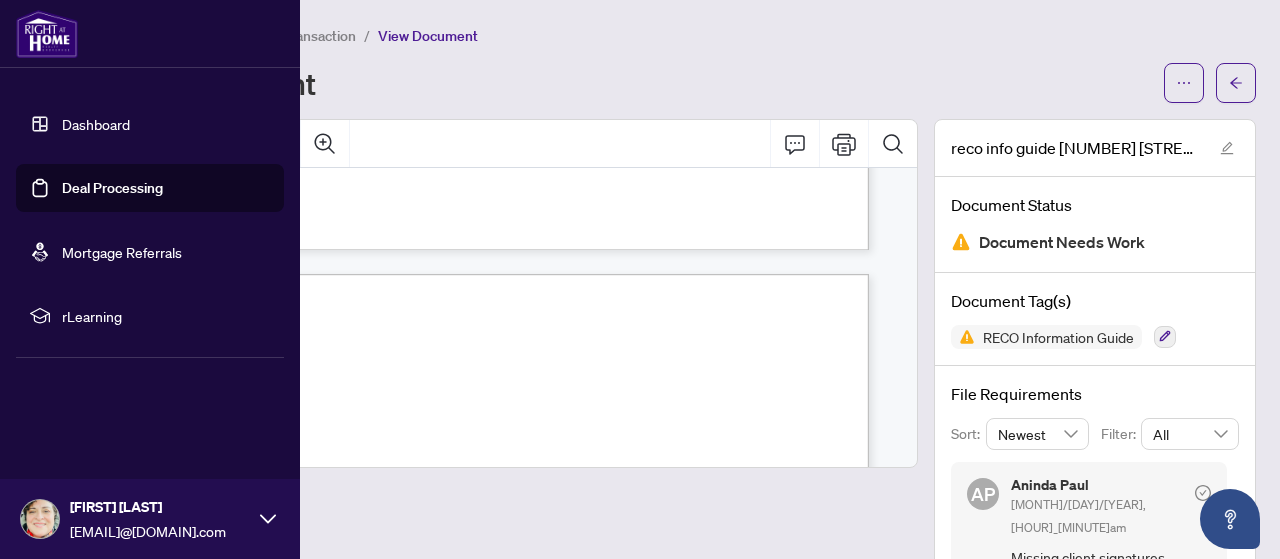 click on "Deal Processing" at bounding box center (112, 188) 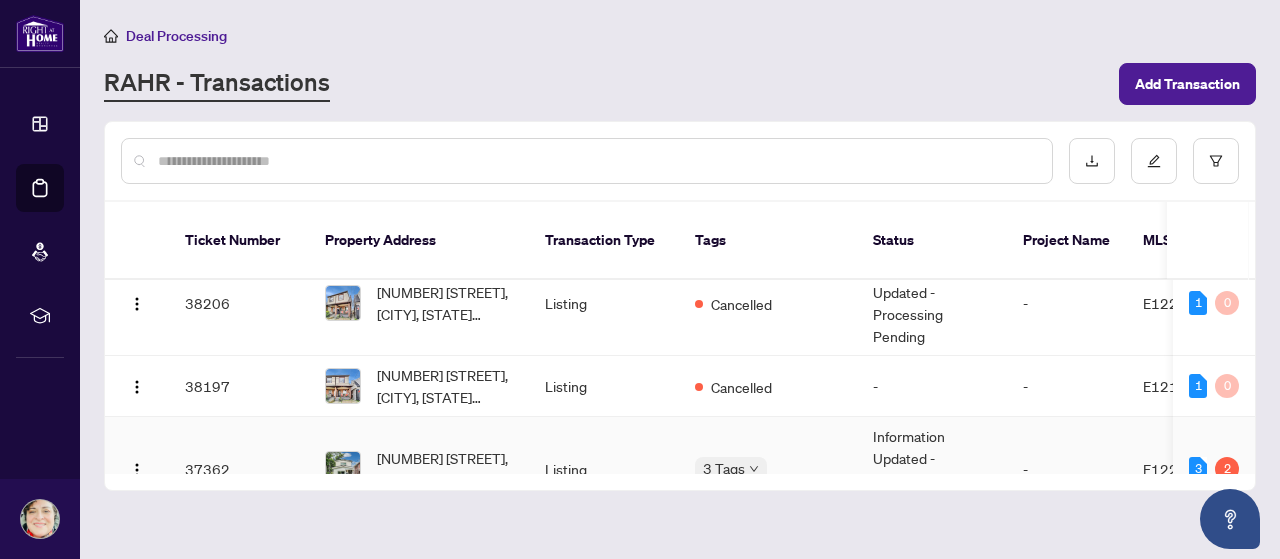 scroll, scrollTop: 0, scrollLeft: 0, axis: both 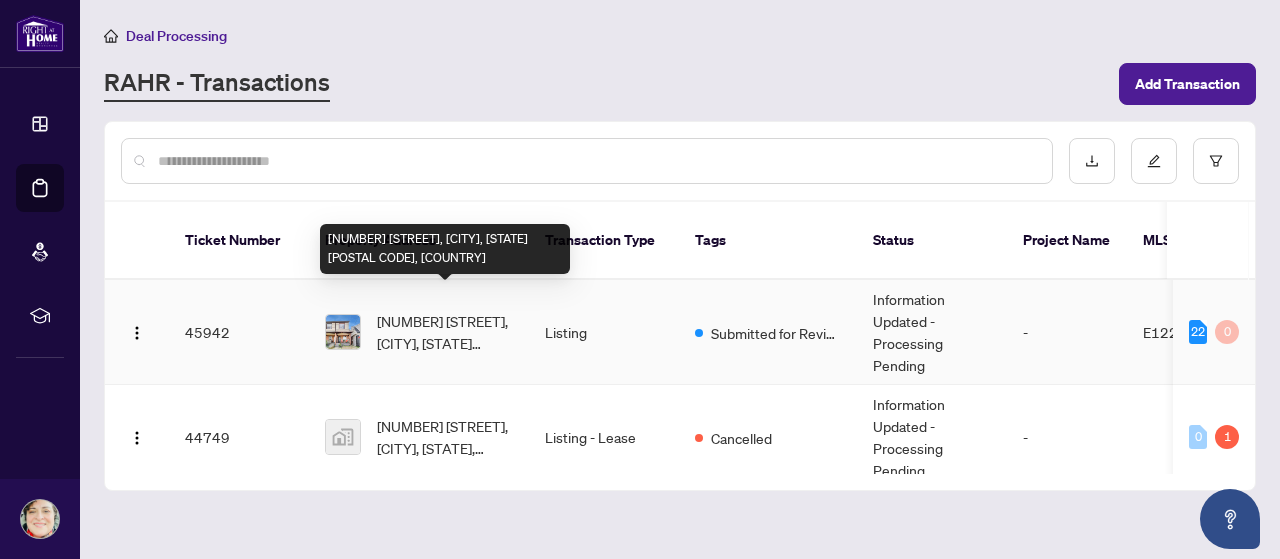 click on "[NUMBER] [STREET], [CITY], [STATE] [POSTAL CODE], [COUNTRY]" at bounding box center [445, 332] 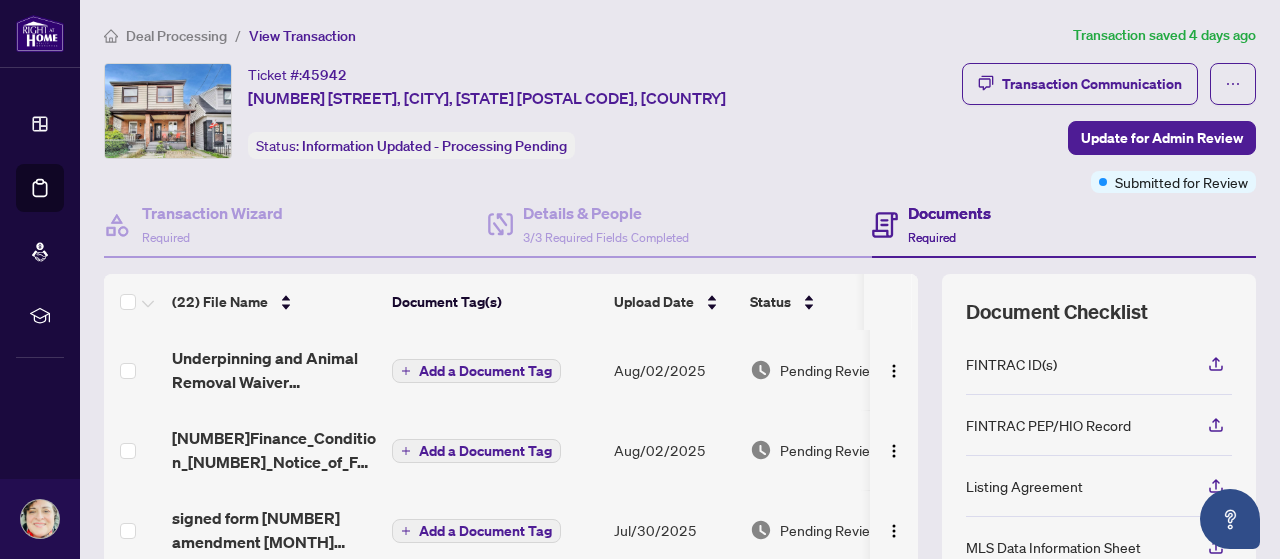 scroll, scrollTop: 300, scrollLeft: 0, axis: vertical 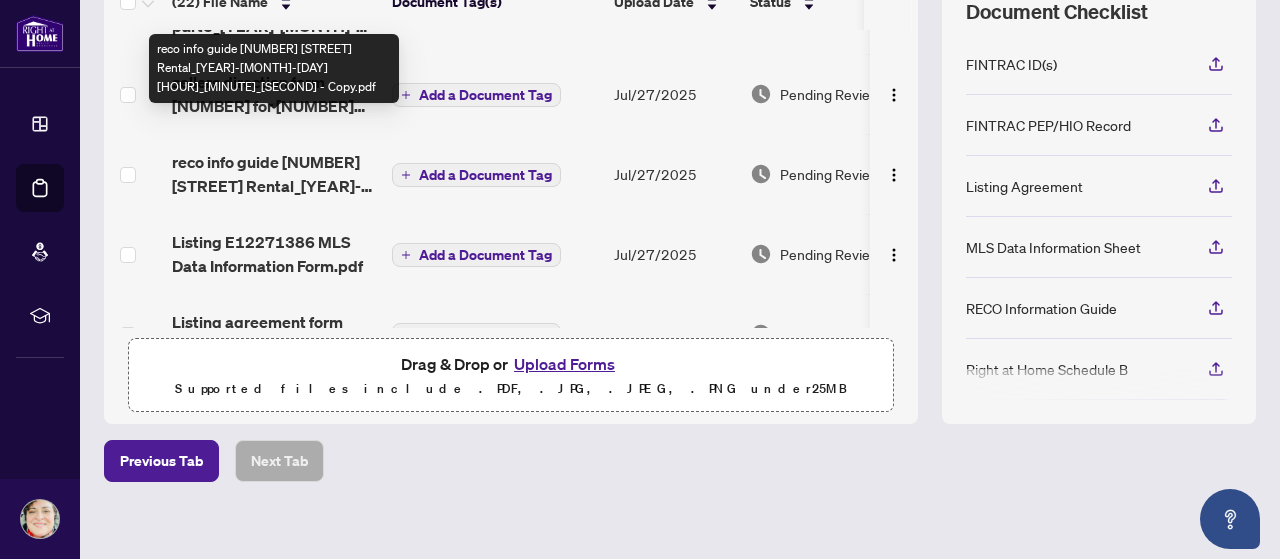 click on "reco info guide [NUMBER] [STREET] Rental_[YEAR]-[MONTH]-[DAY] [HOUR]_[MINUTE]_[SECOND] - Copy.pdf" at bounding box center [274, 174] 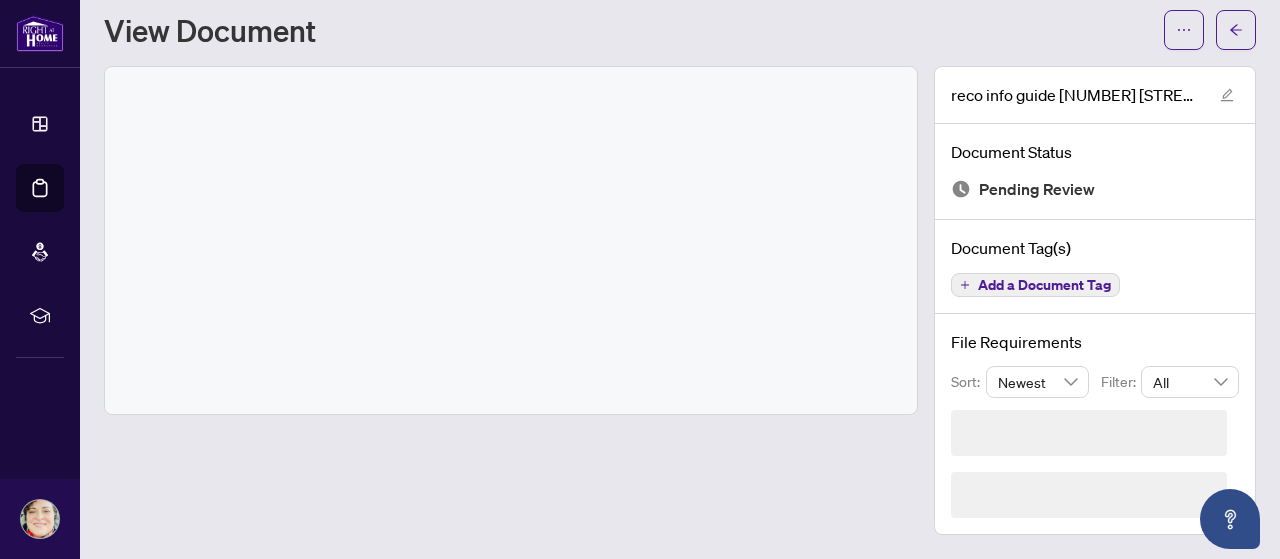 scroll, scrollTop: 0, scrollLeft: 0, axis: both 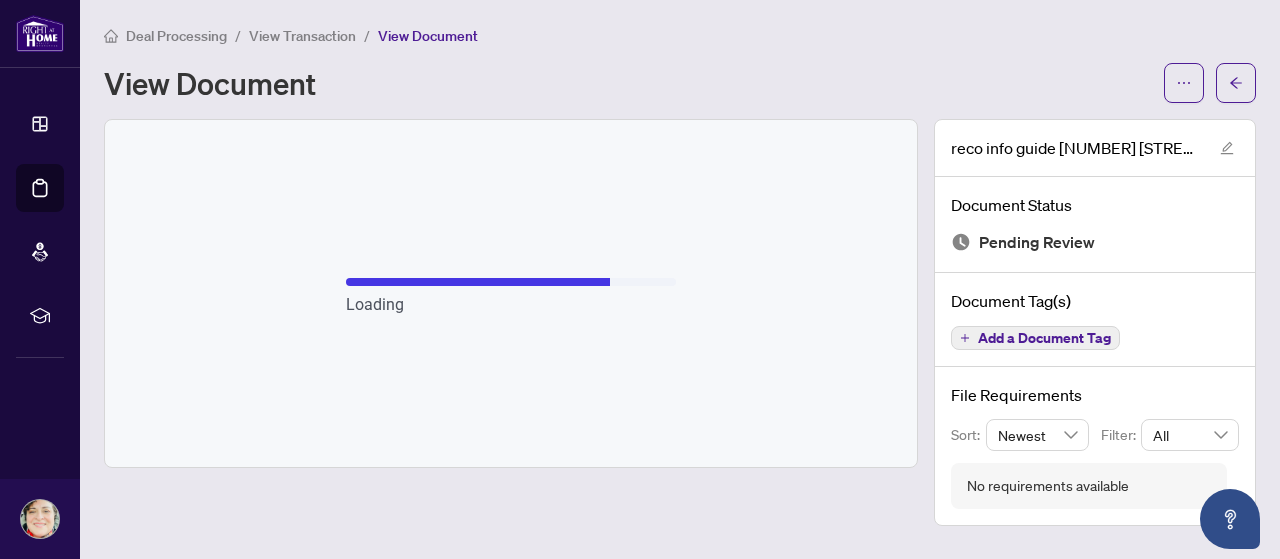 click on "Loading" at bounding box center [511, 293] 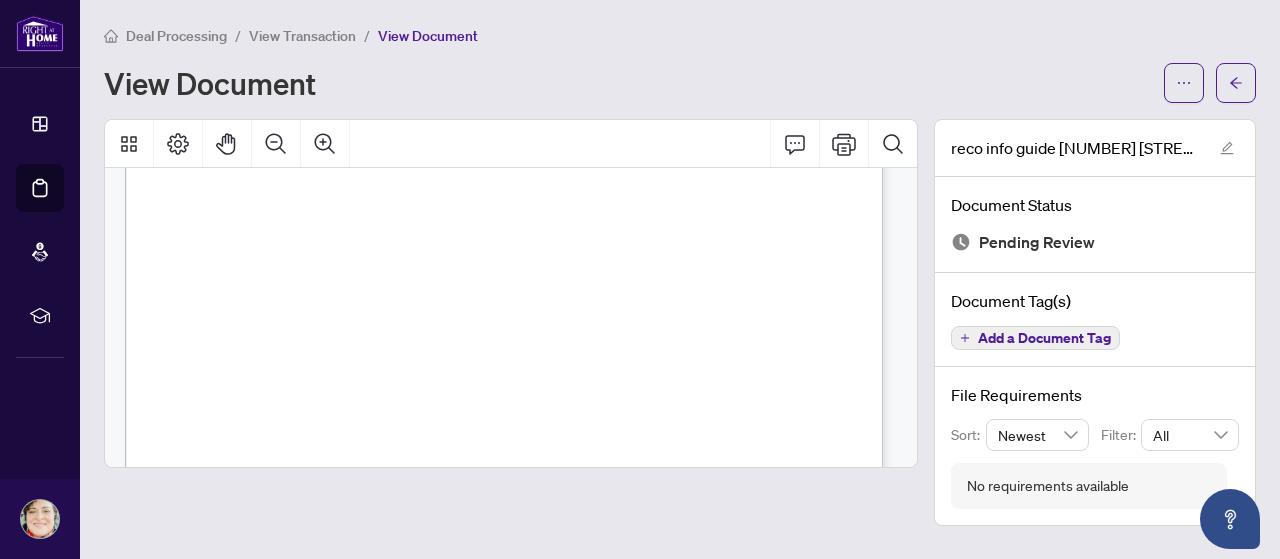 scroll, scrollTop: 8186, scrollLeft: 0, axis: vertical 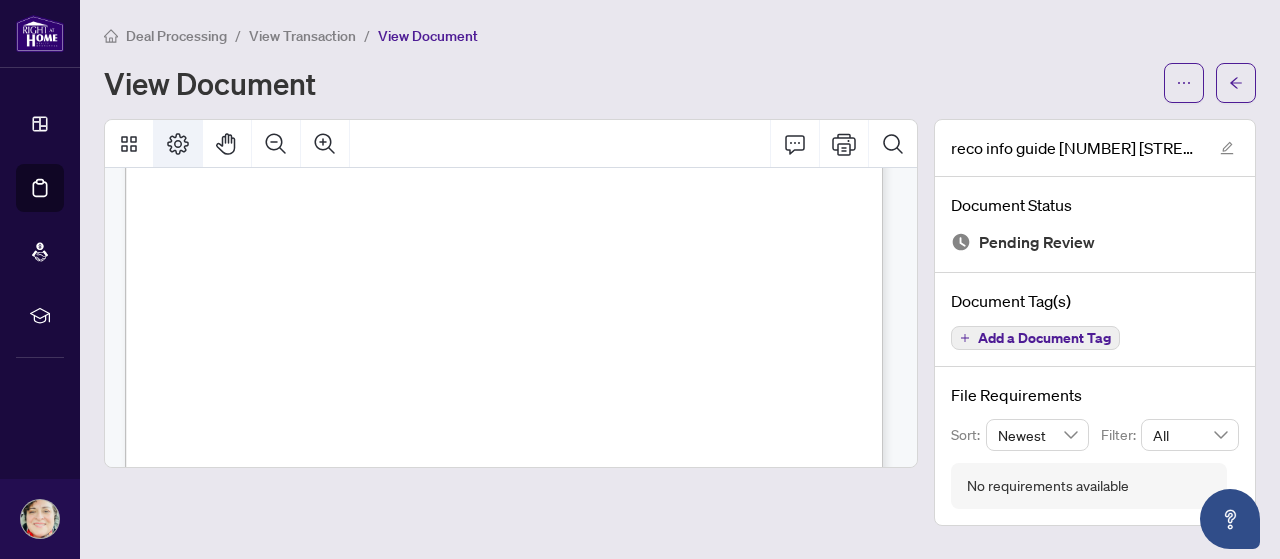 click 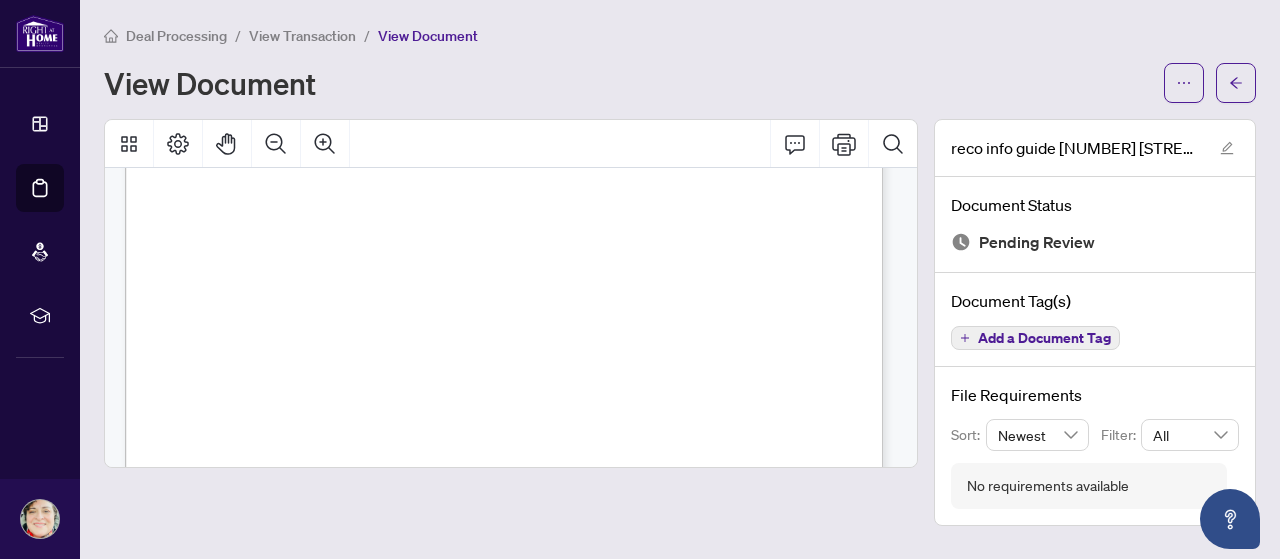 scroll, scrollTop: 3186, scrollLeft: 0, axis: vertical 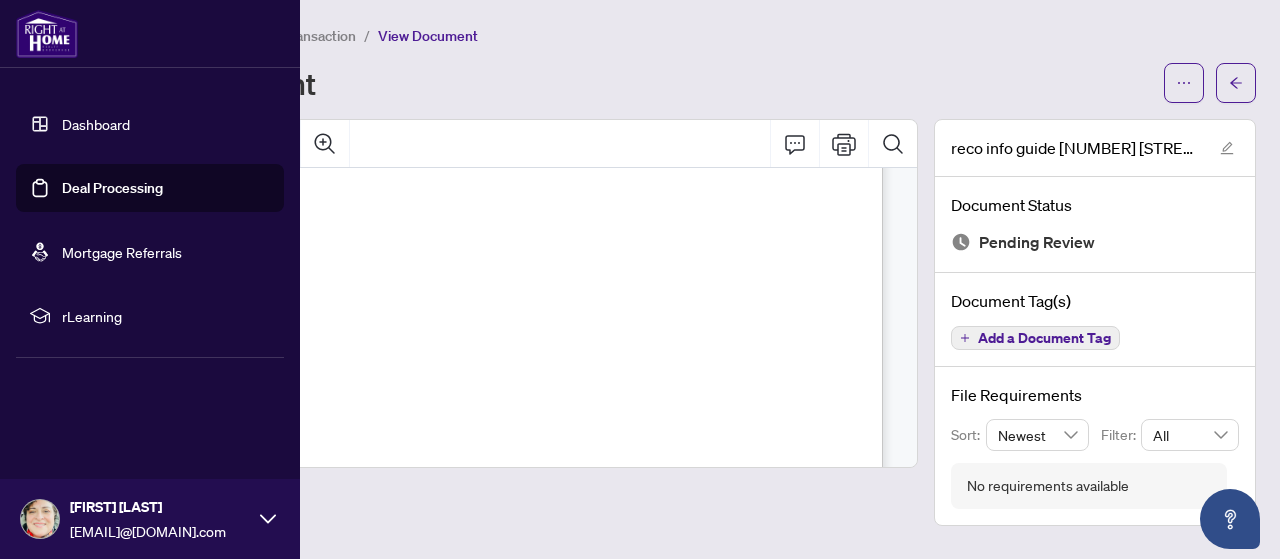 click on "Deal Processing" at bounding box center (112, 188) 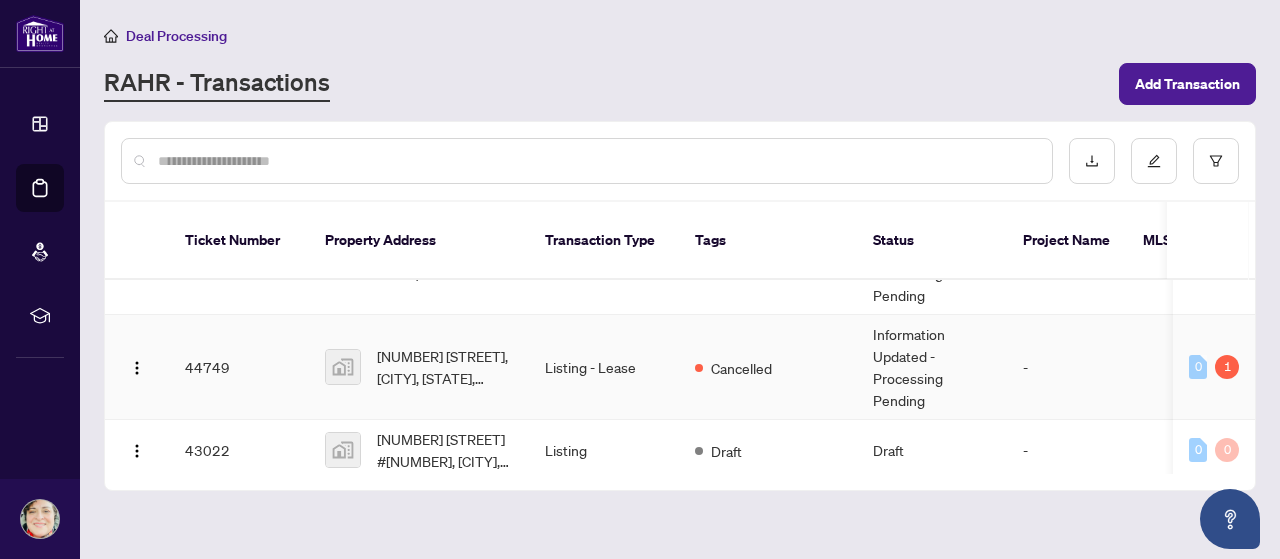 scroll, scrollTop: 100, scrollLeft: 0, axis: vertical 